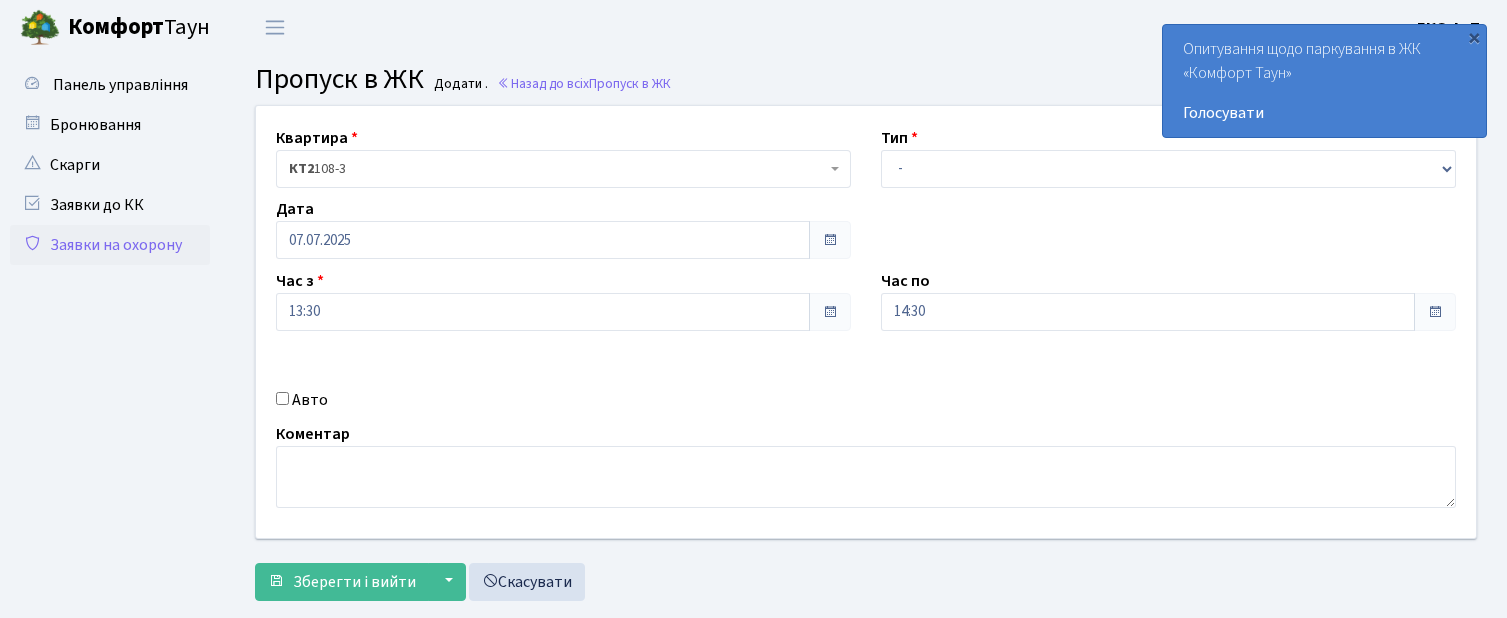 click on "-
Доставка
Таксі
Гості
Сервіс" at bounding box center (1168, 169) 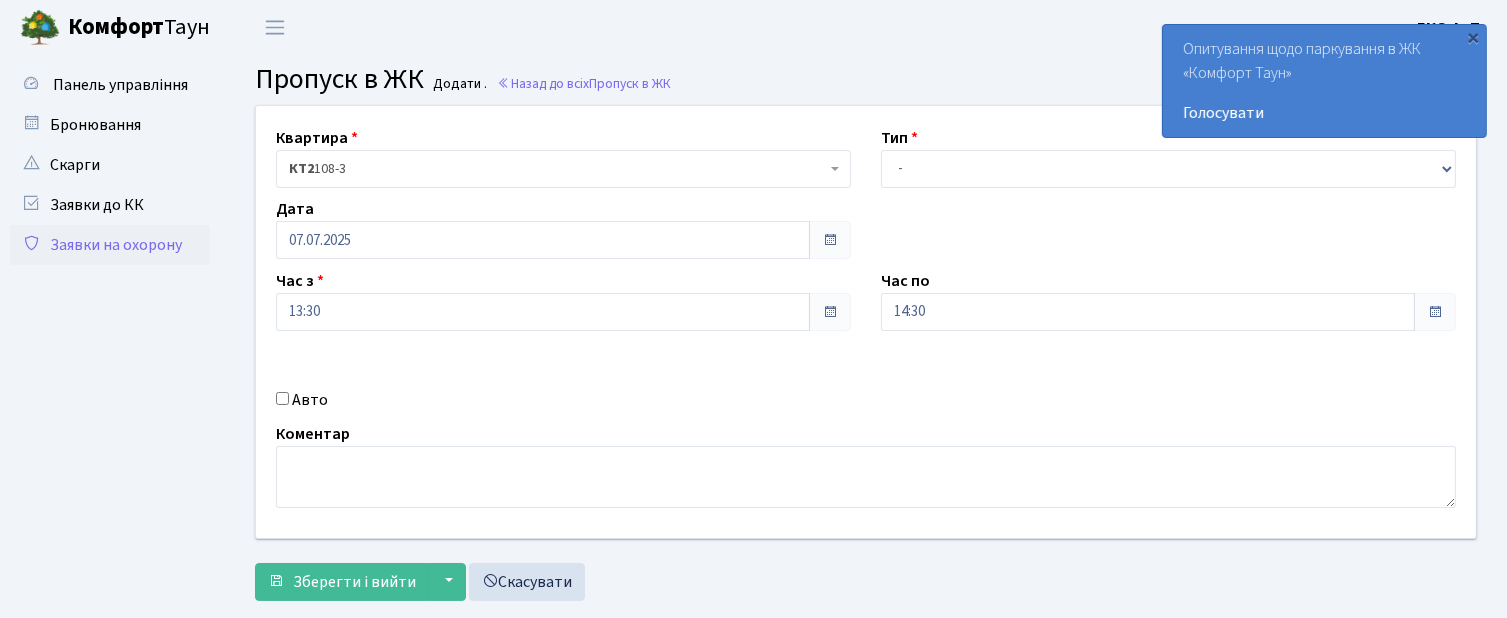 select on "1" 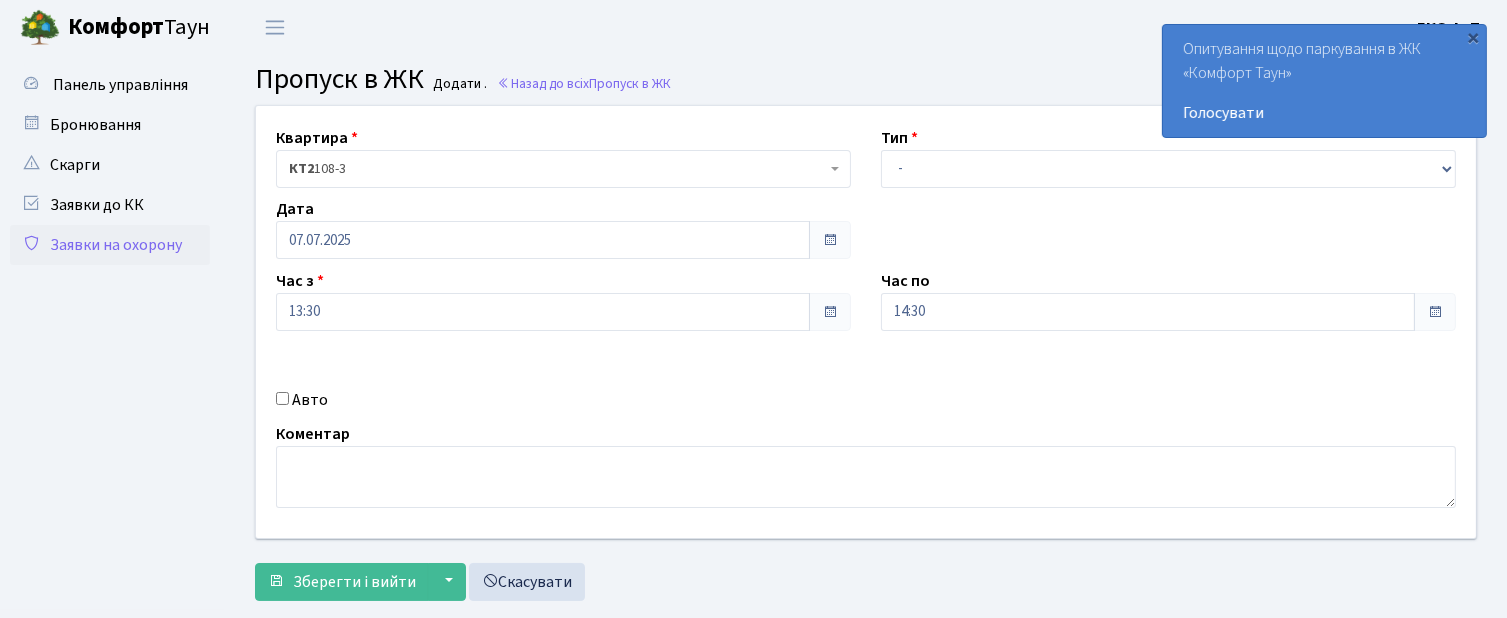 click on "-
Доставка
Таксі
Гості
Сервіс" at bounding box center [1168, 169] 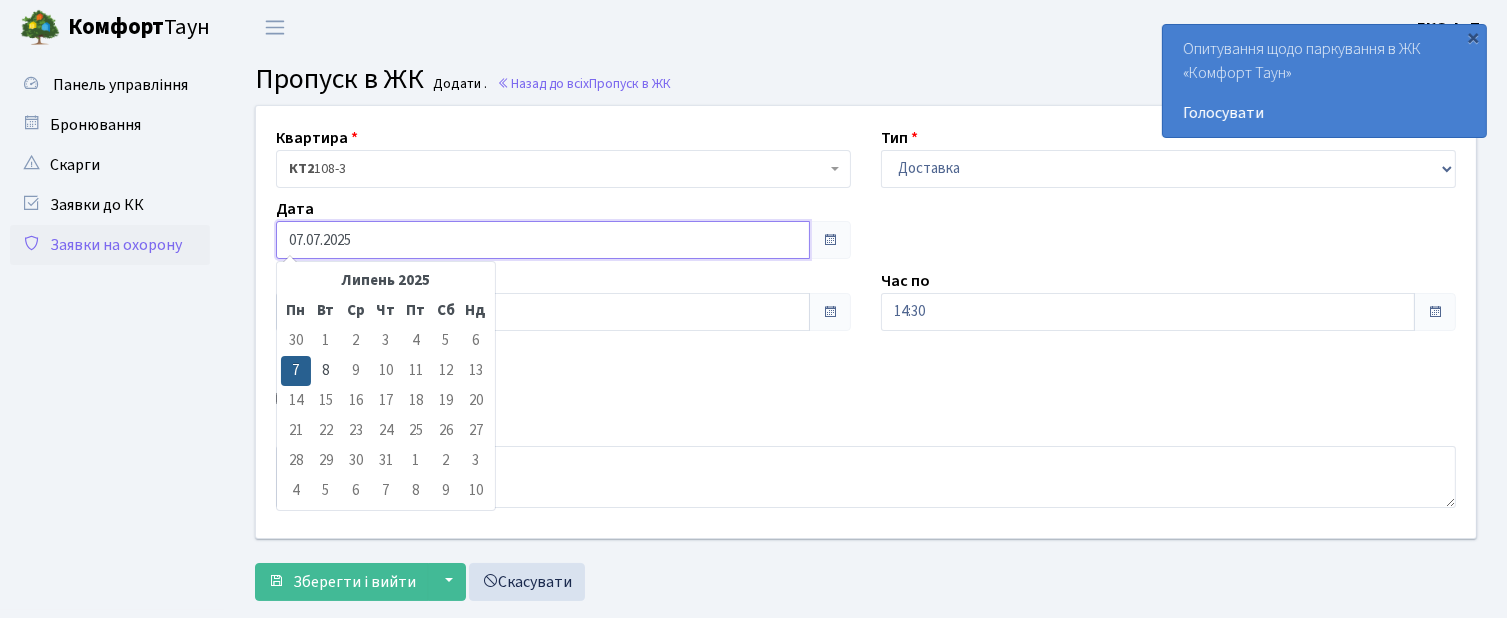 click on "07.07.2025" at bounding box center (543, 240) 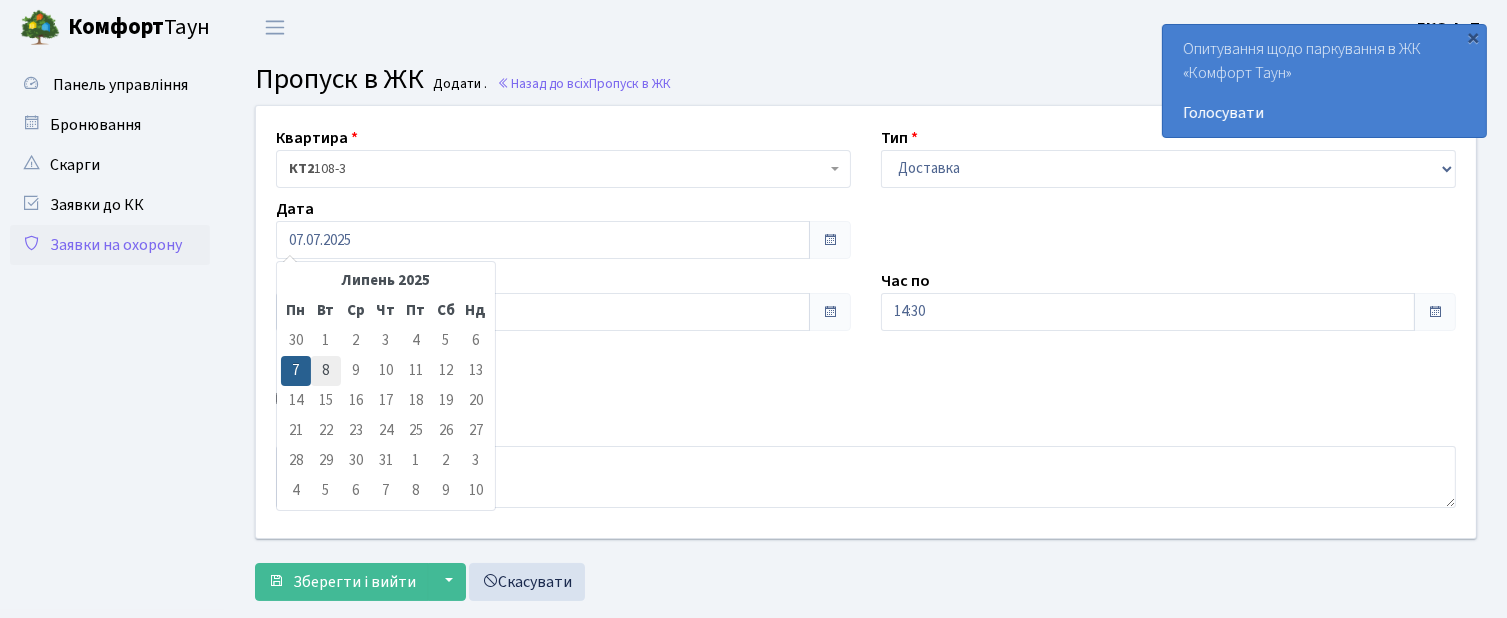 click on "8" at bounding box center (326, 341) 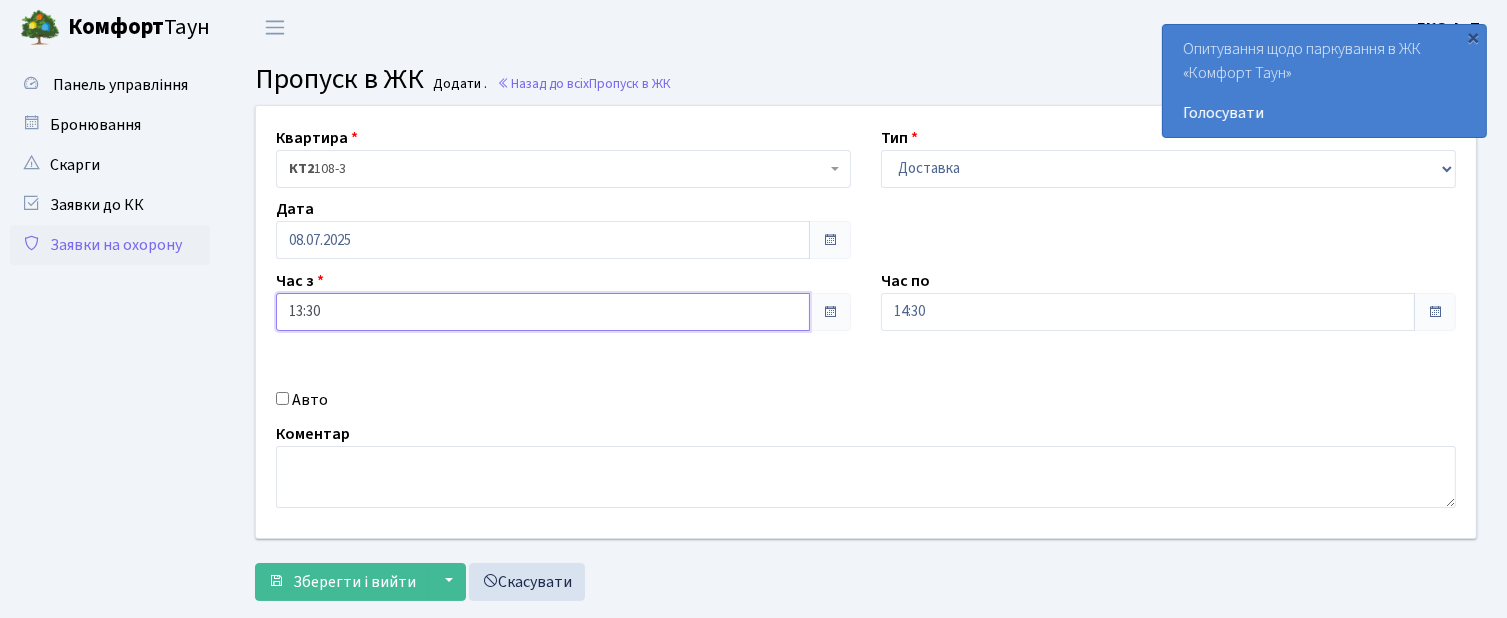 click on "13:30" at bounding box center (543, 312) 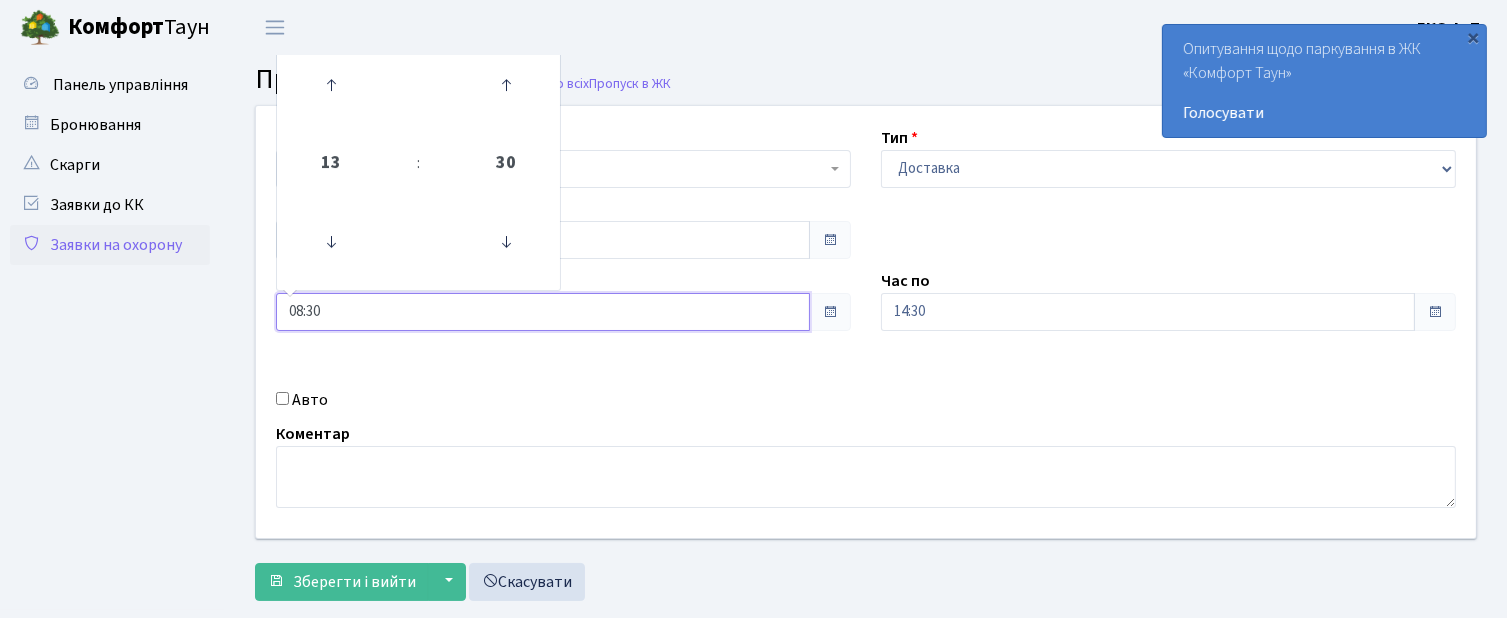 type on "08:30" 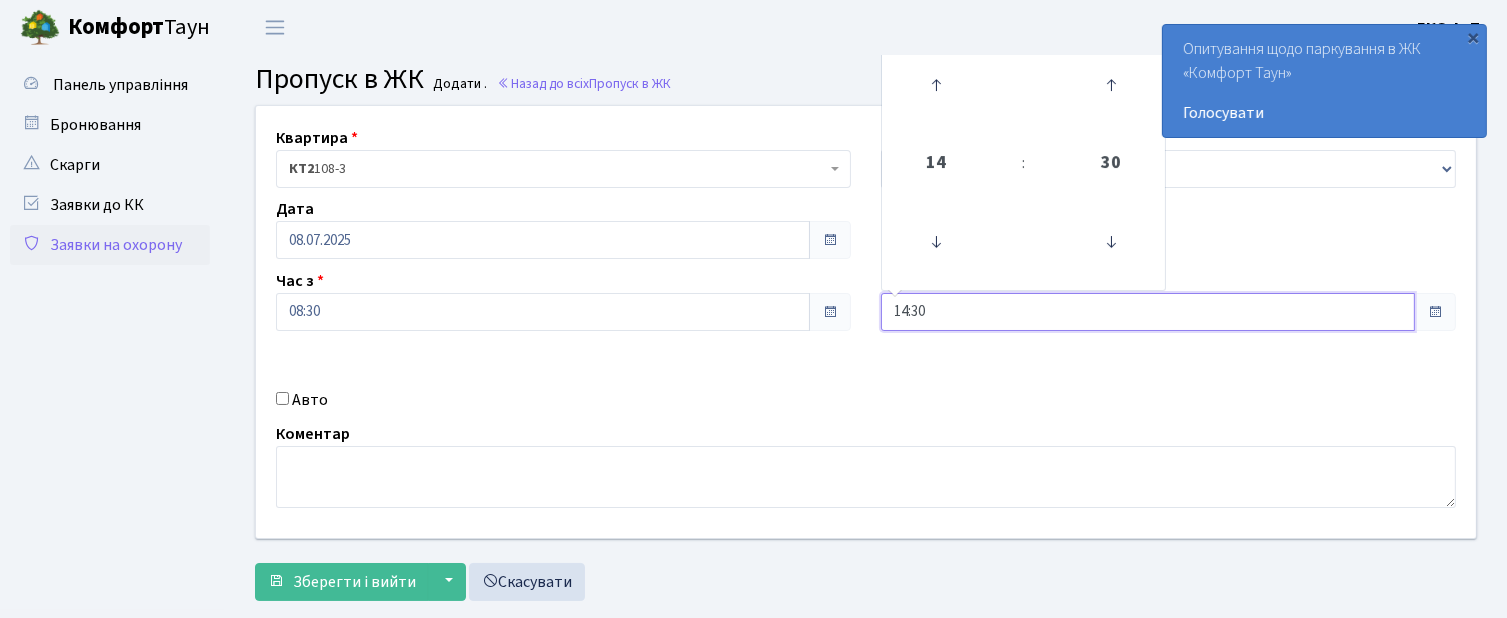 click on "14:30" at bounding box center (543, 240) 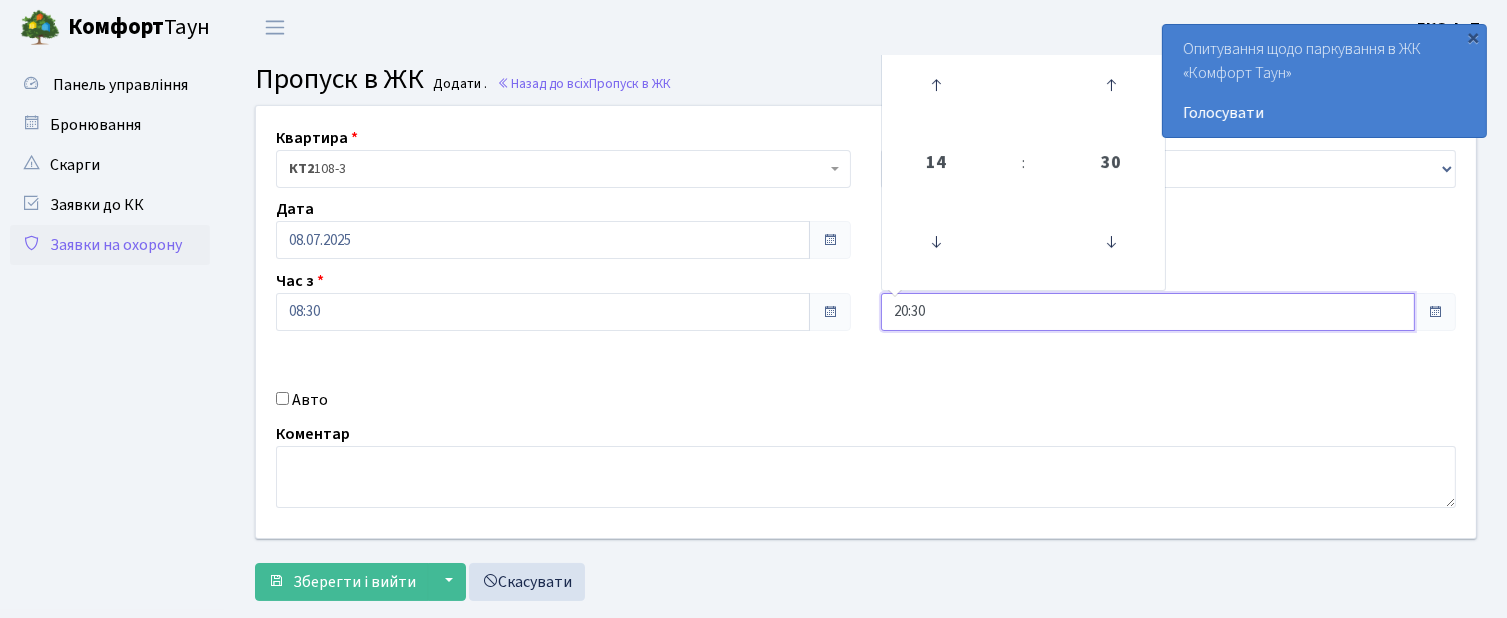 type on "20:30" 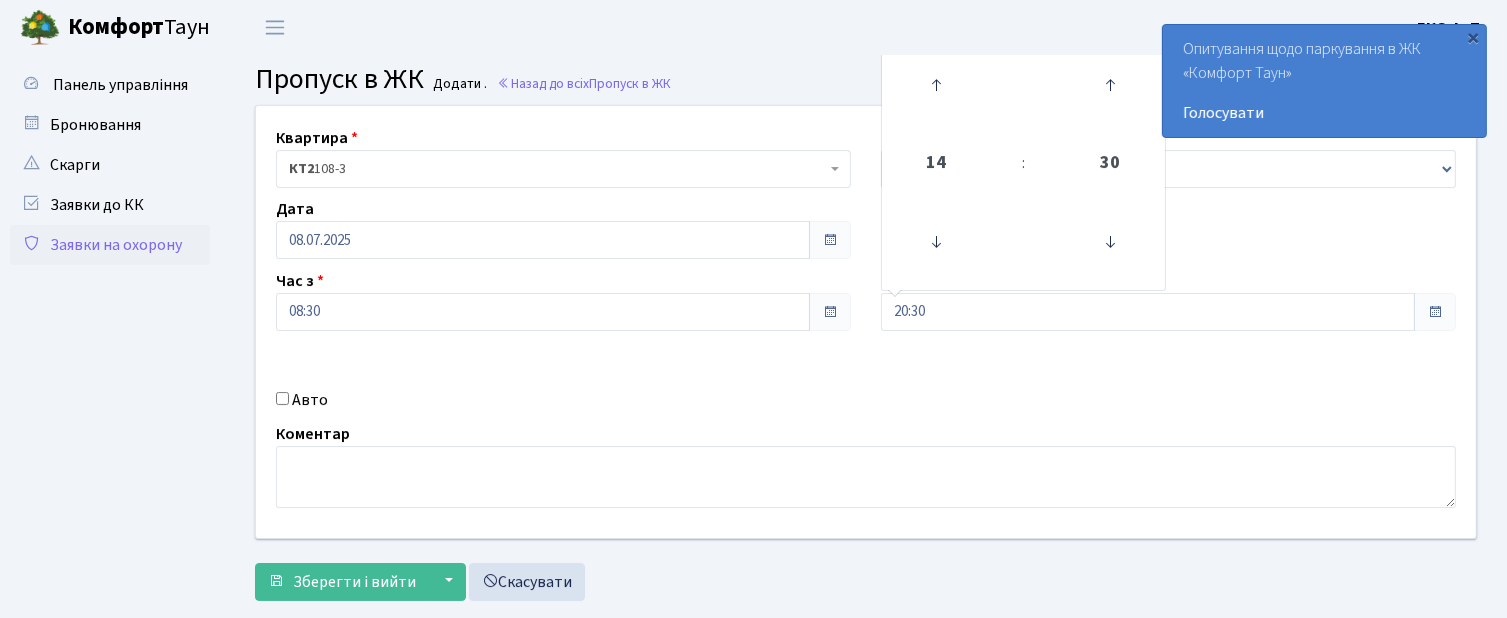 click on "Авто" at bounding box center (563, 400) 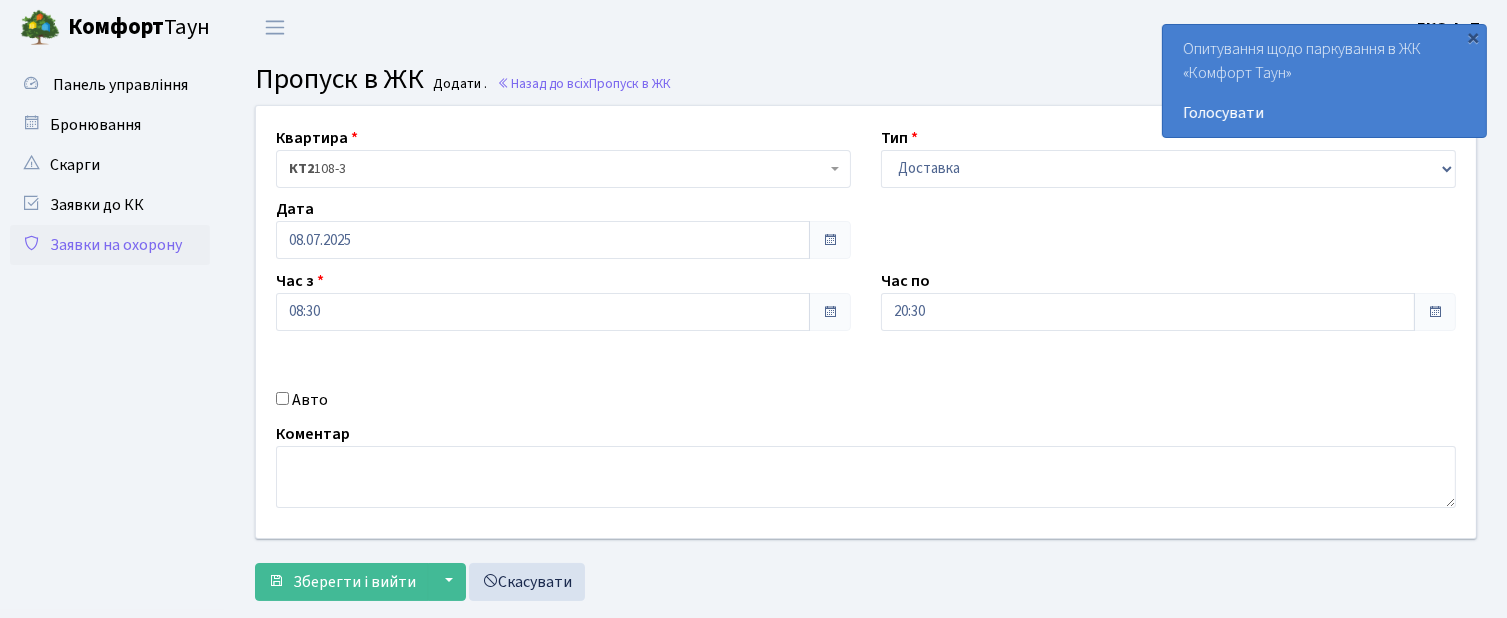 click on "Авто" at bounding box center (282, 398) 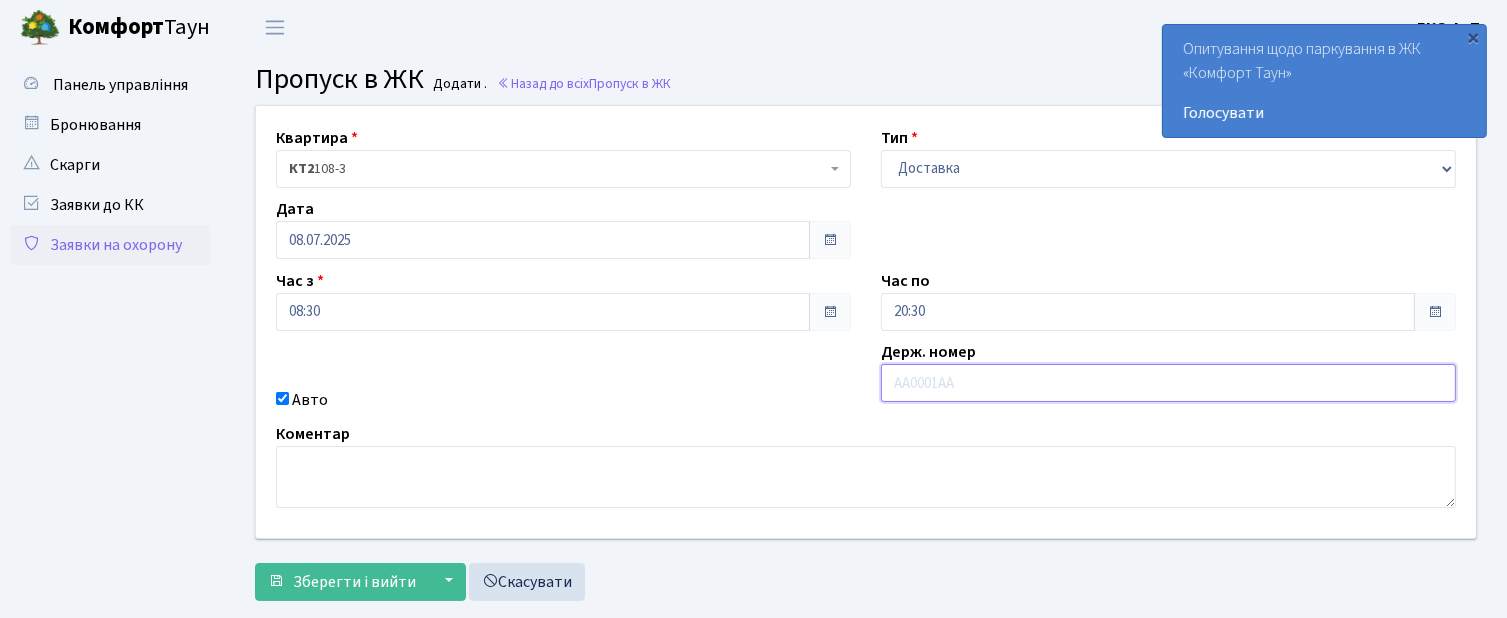 click at bounding box center [1168, 383] 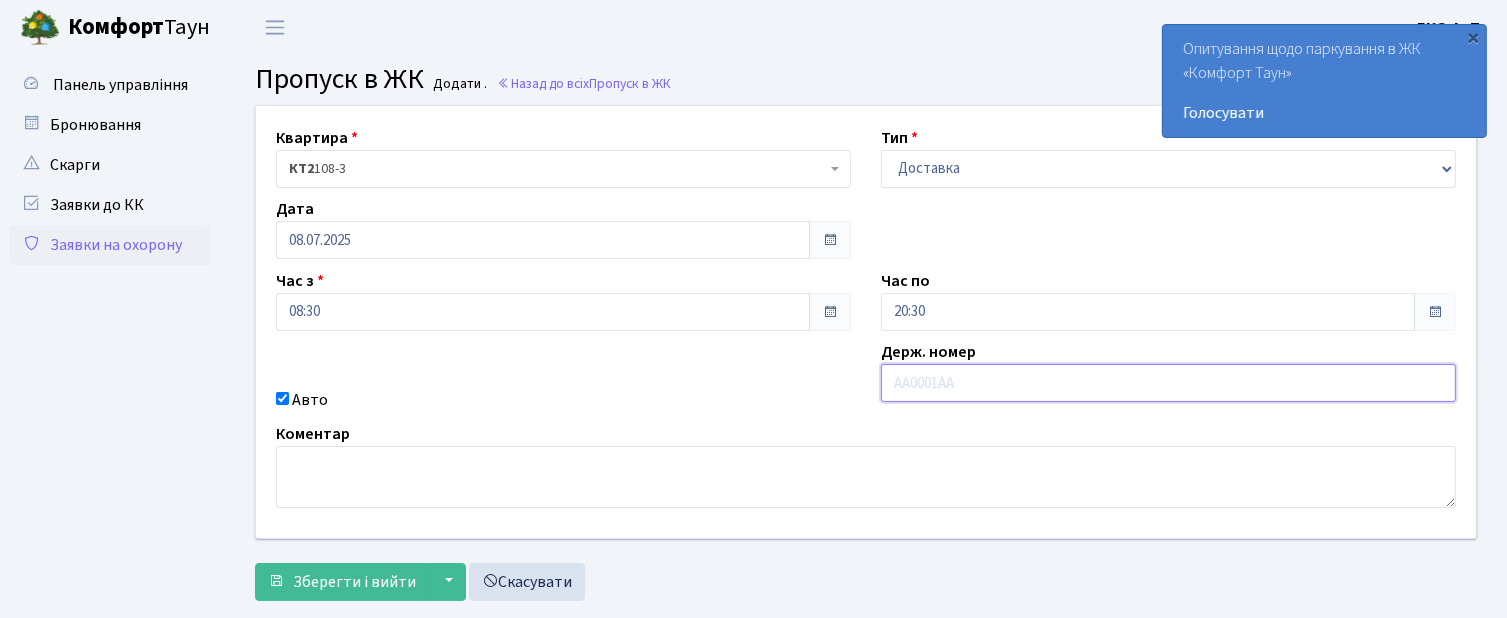 type on "АІ1688ІА" 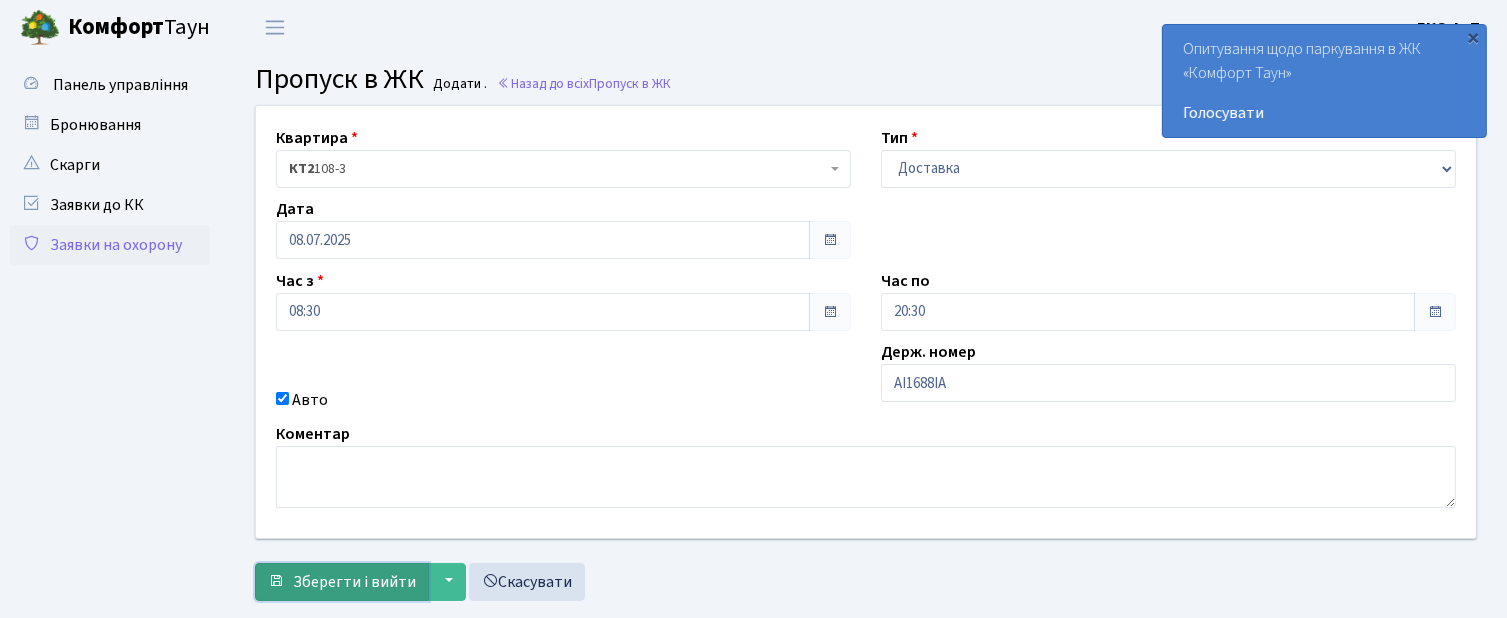click on "Зберегти і вийти" at bounding box center [354, 582] 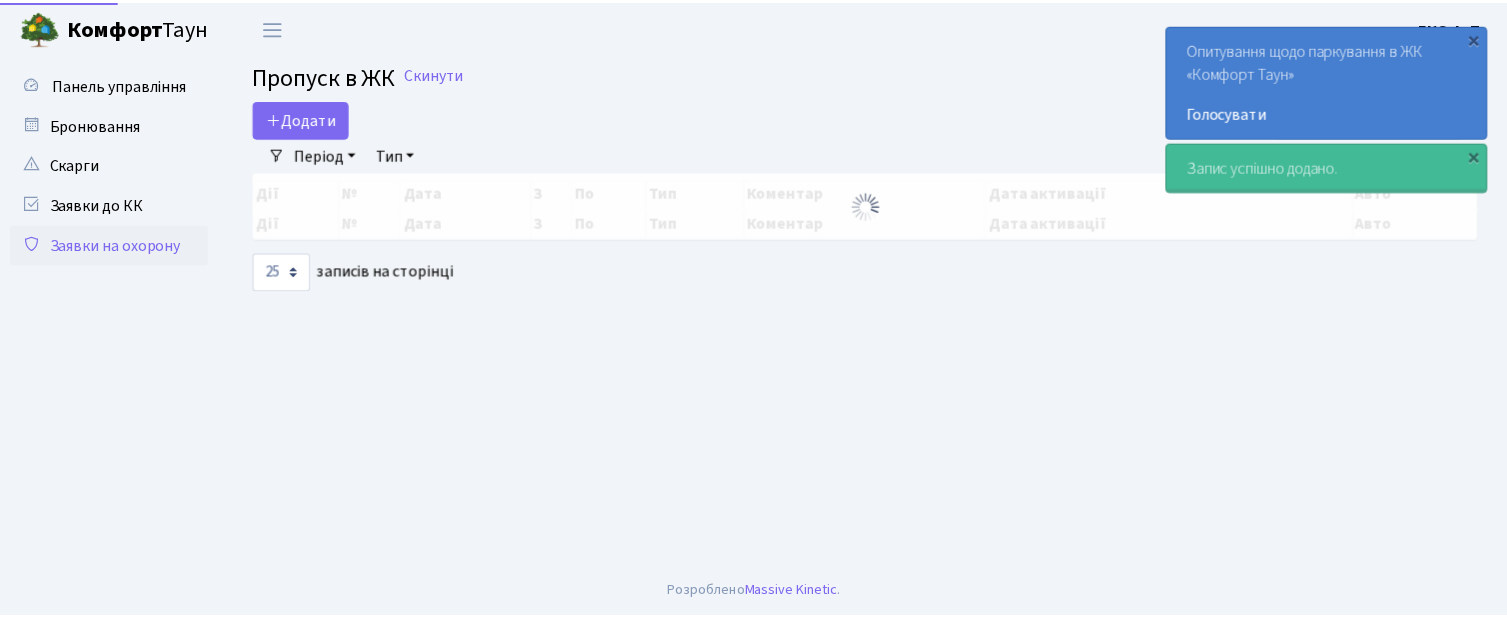 scroll, scrollTop: 0, scrollLeft: 0, axis: both 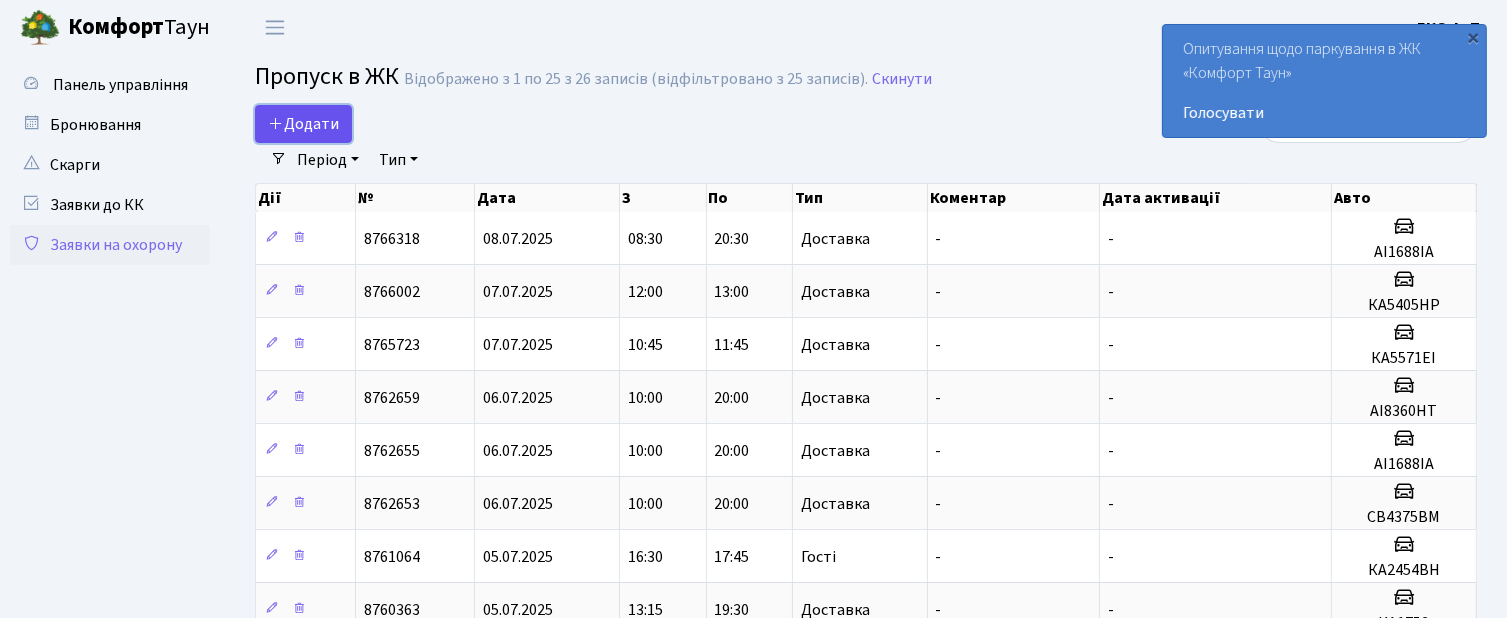 click on "Додати" at bounding box center [303, 124] 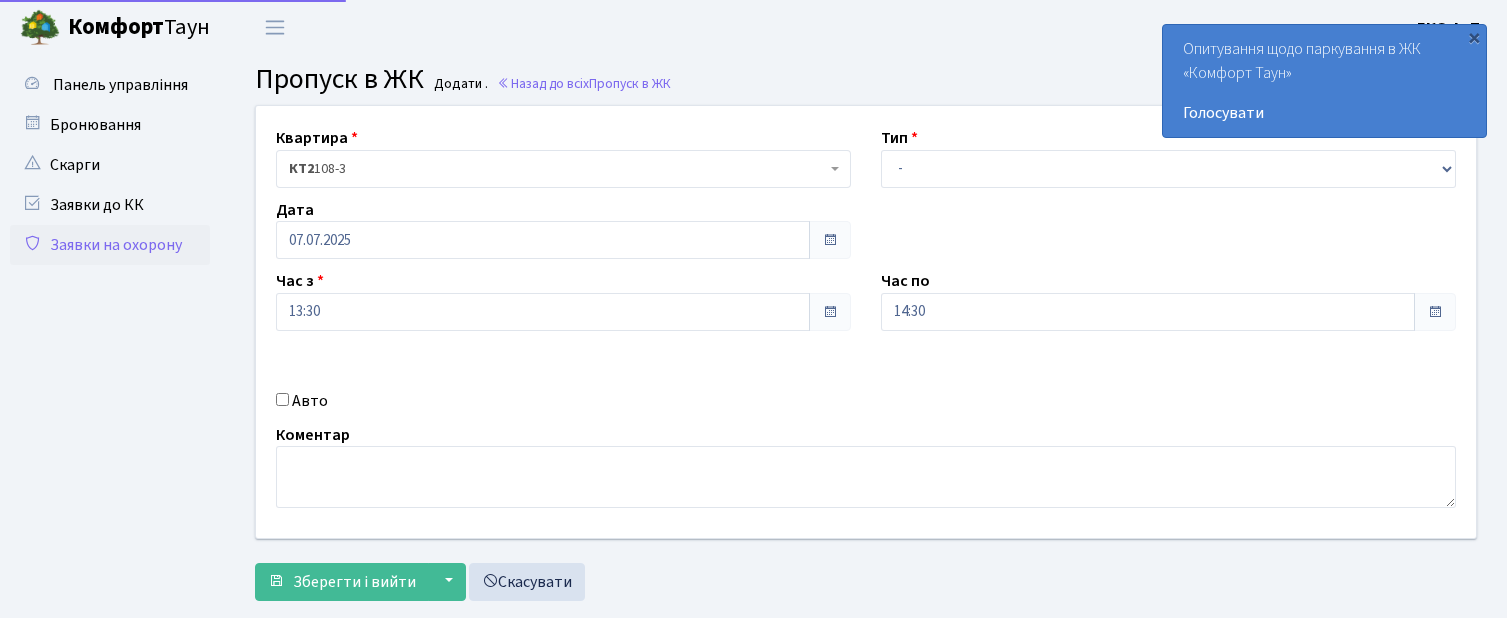 scroll, scrollTop: 0, scrollLeft: 0, axis: both 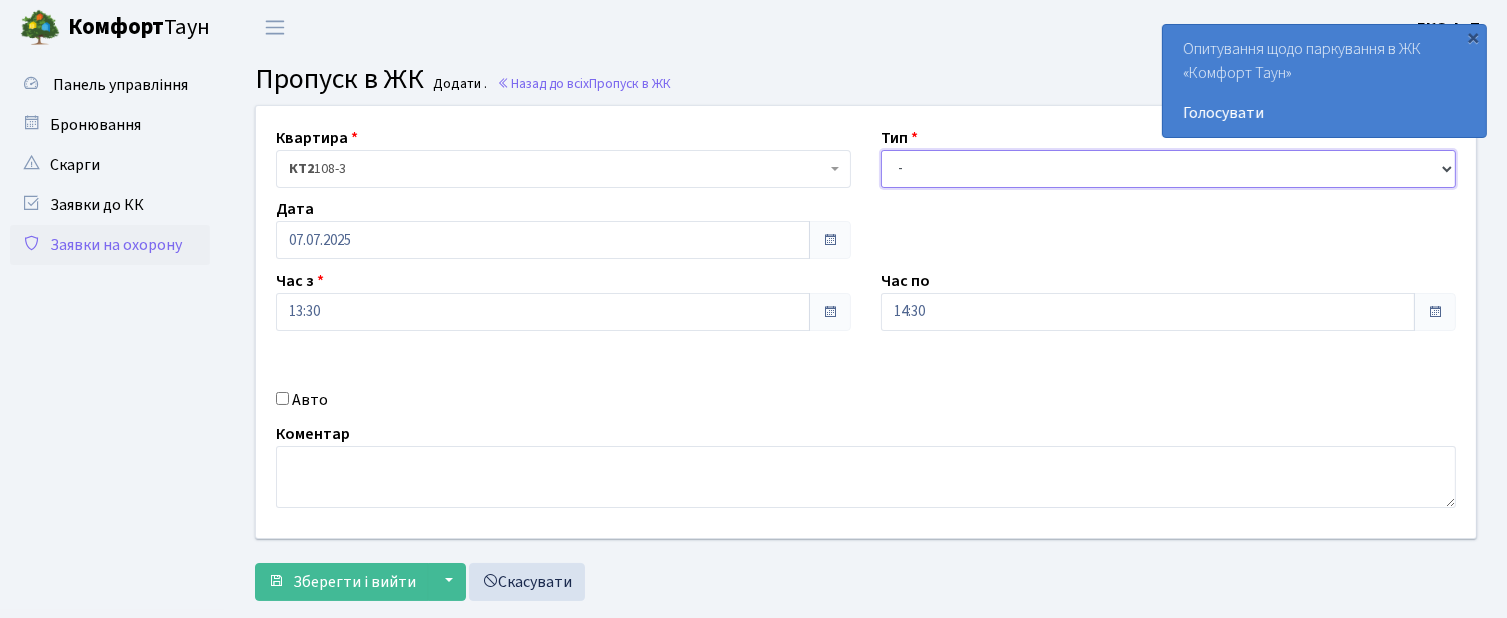 click on "-
Доставка
Таксі
Гості
Сервіс" at bounding box center (1168, 169) 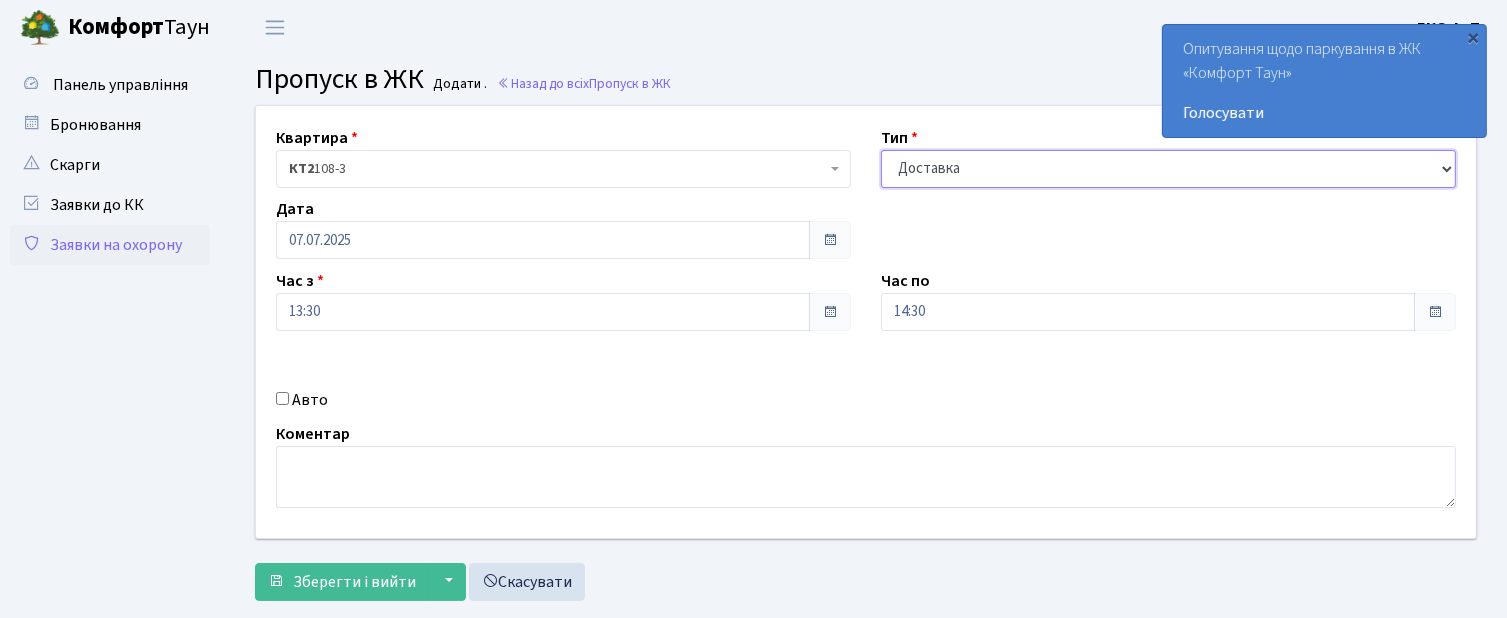 click on "-
Доставка
Таксі
Гості
Сервіс" at bounding box center (1168, 169) 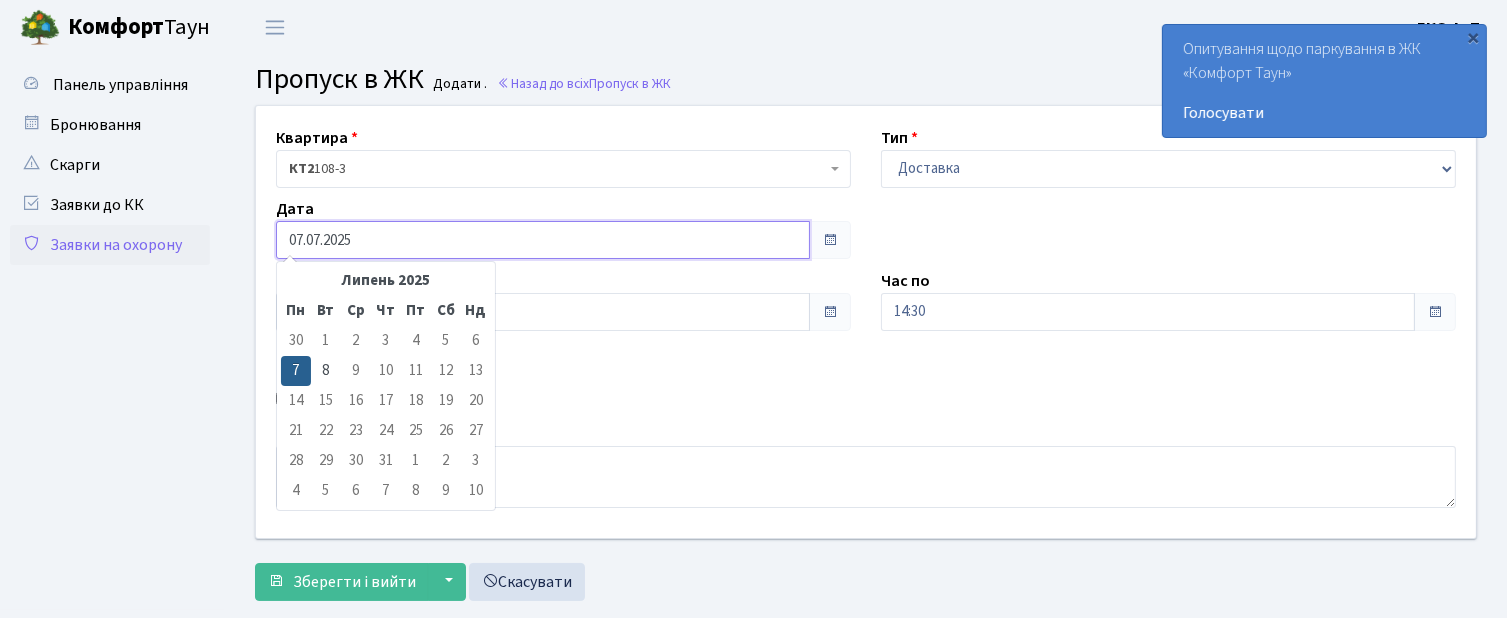click on "07.07.2025" at bounding box center [543, 240] 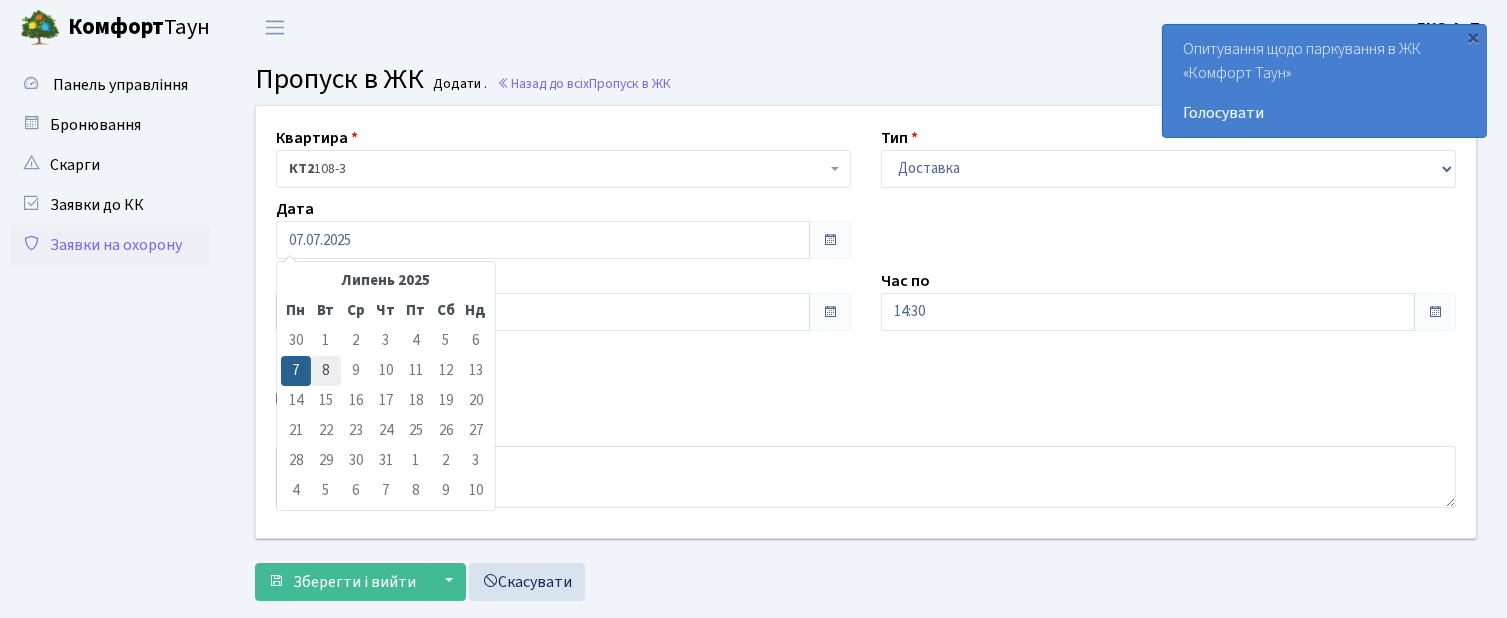 click on "8" at bounding box center [326, 341] 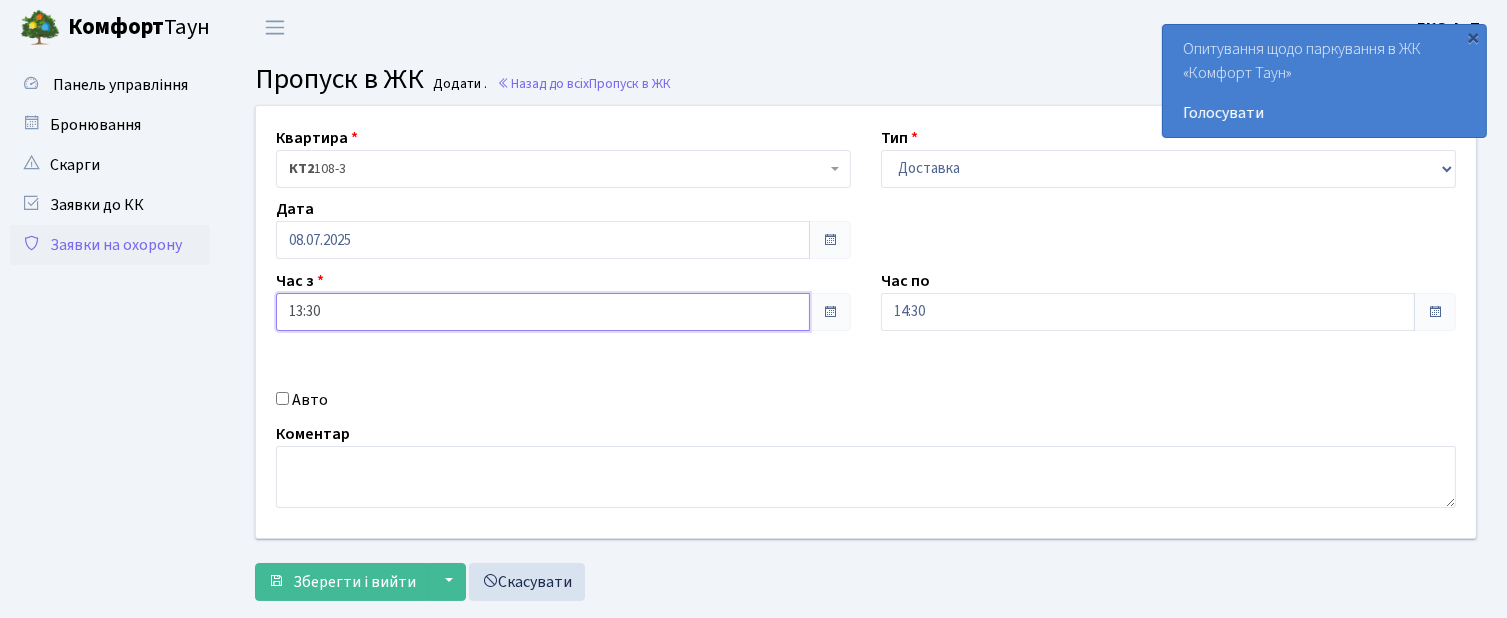 click on "13:30" at bounding box center (543, 312) 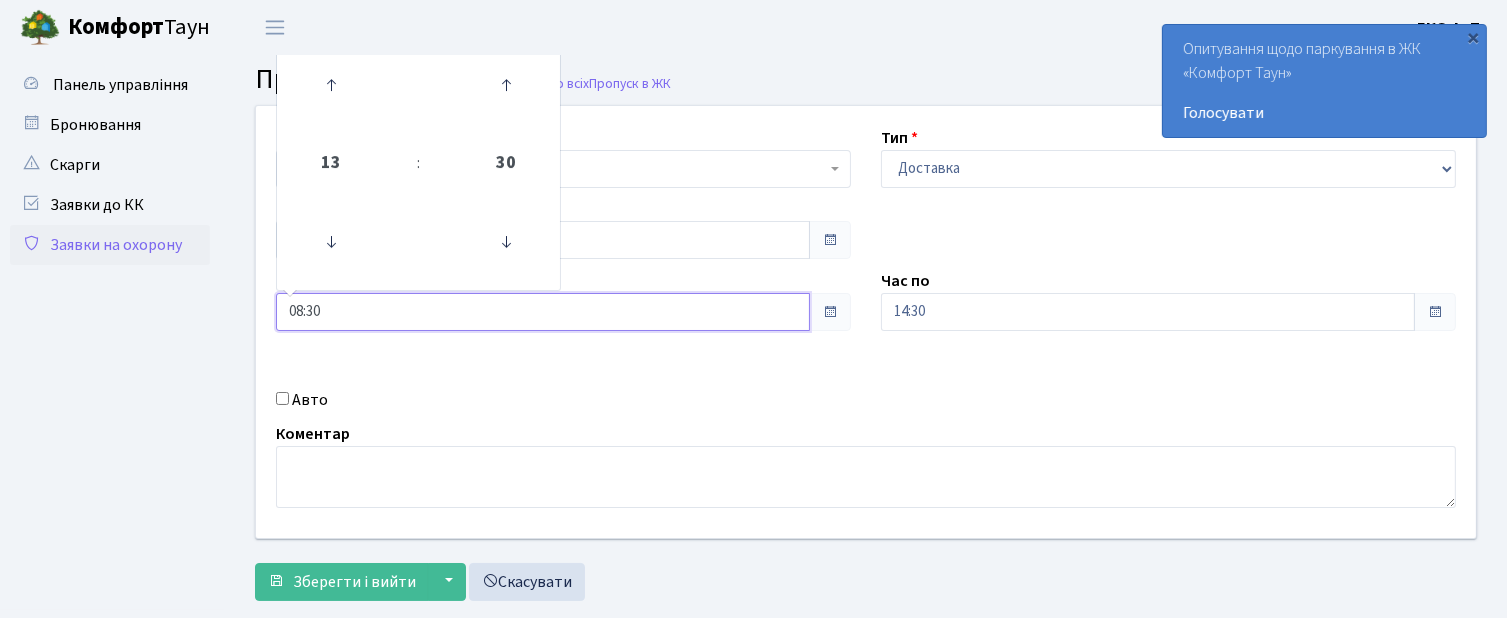 type on "08:30" 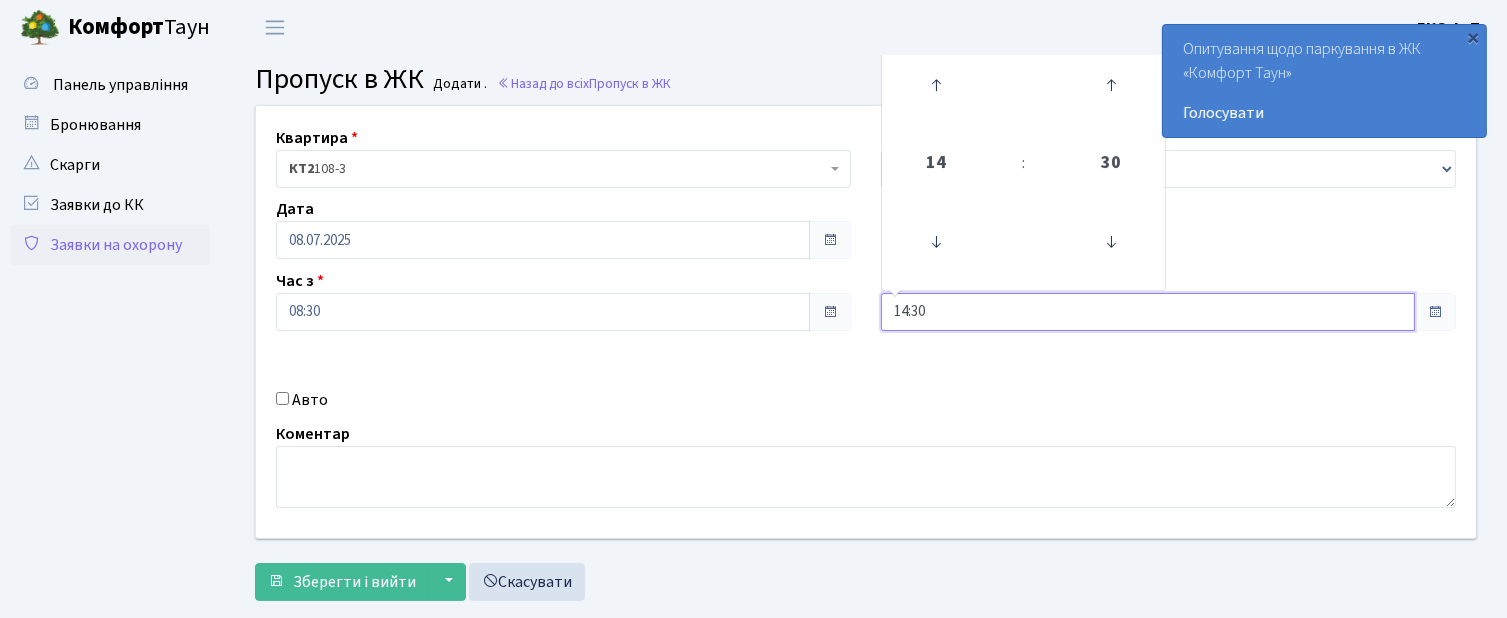 click on "14:30" at bounding box center (543, 240) 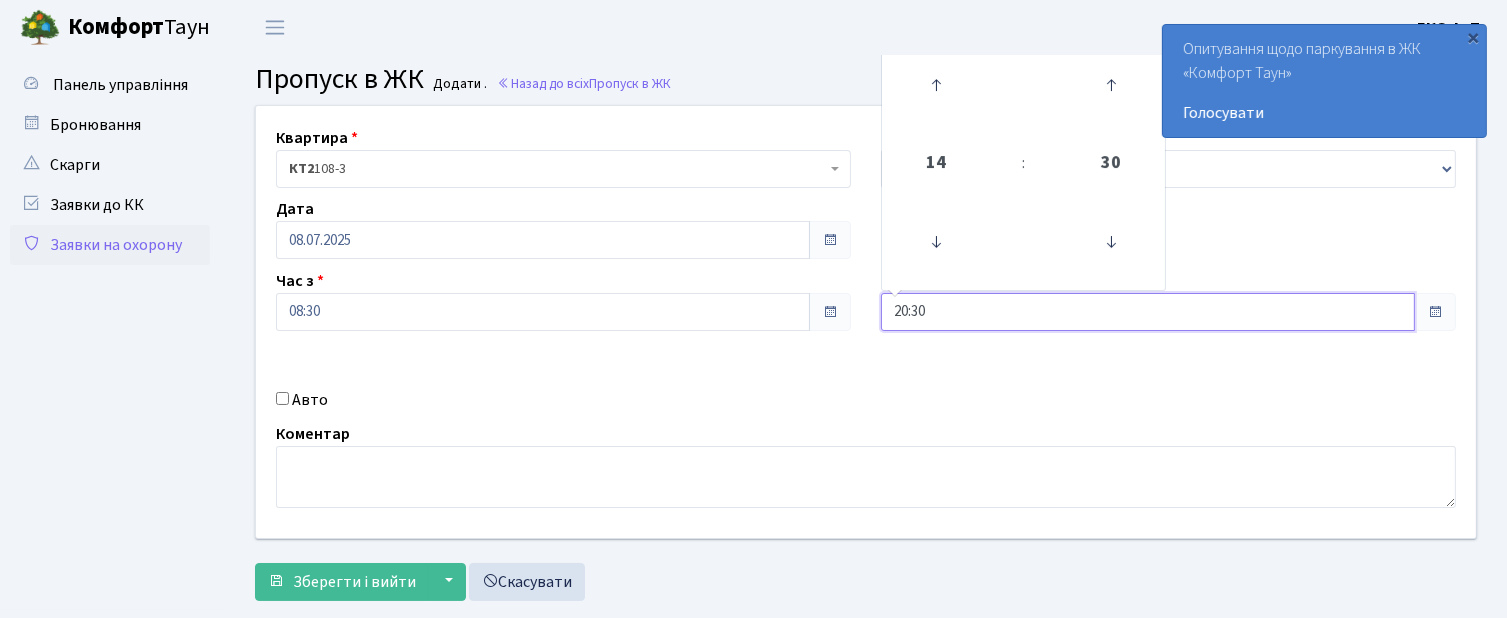 type on "20:30" 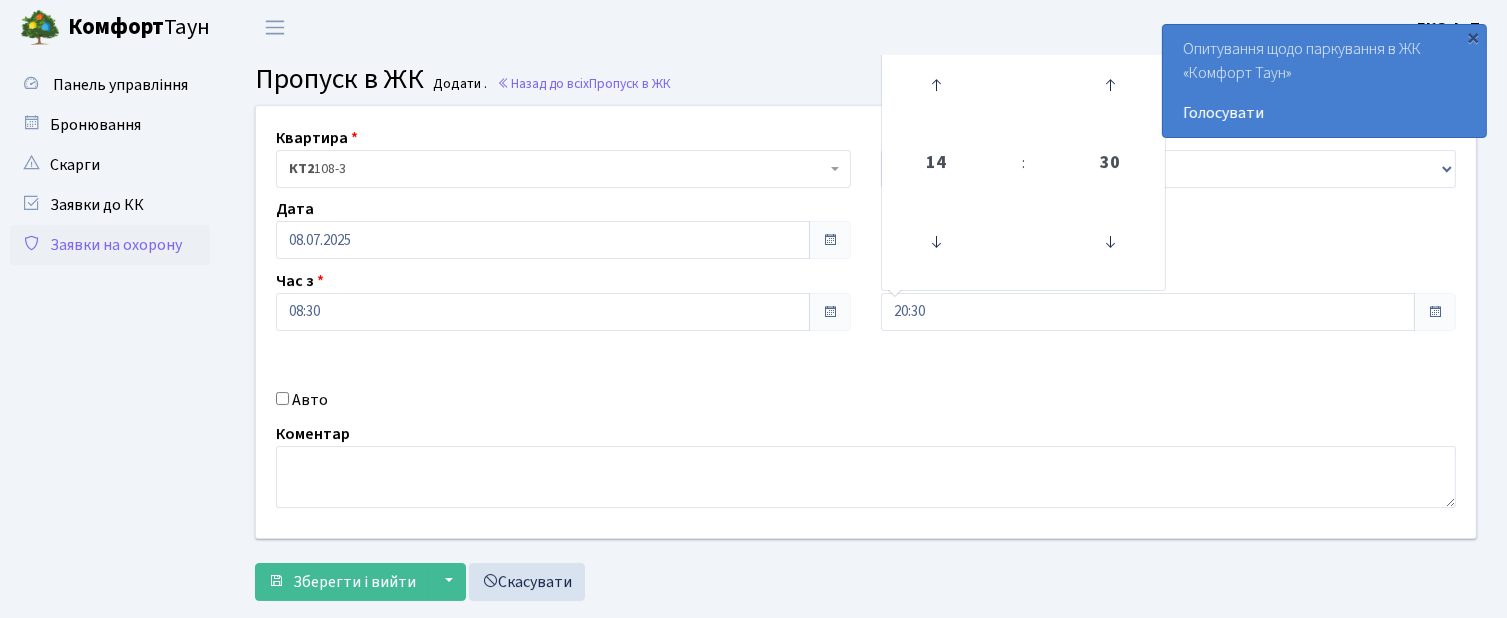 click on "Авто" at bounding box center [282, 398] 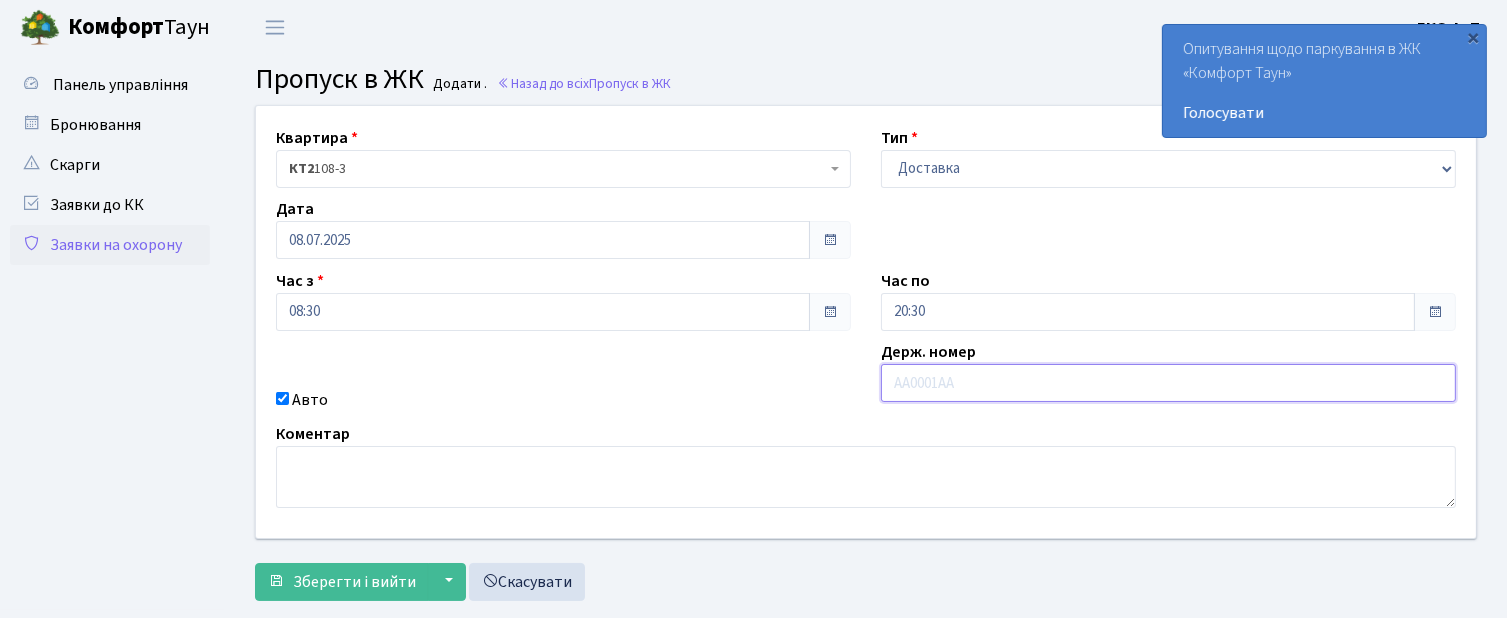 drag, startPoint x: 992, startPoint y: 387, endPoint x: 1027, endPoint y: 394, distance: 35.69314 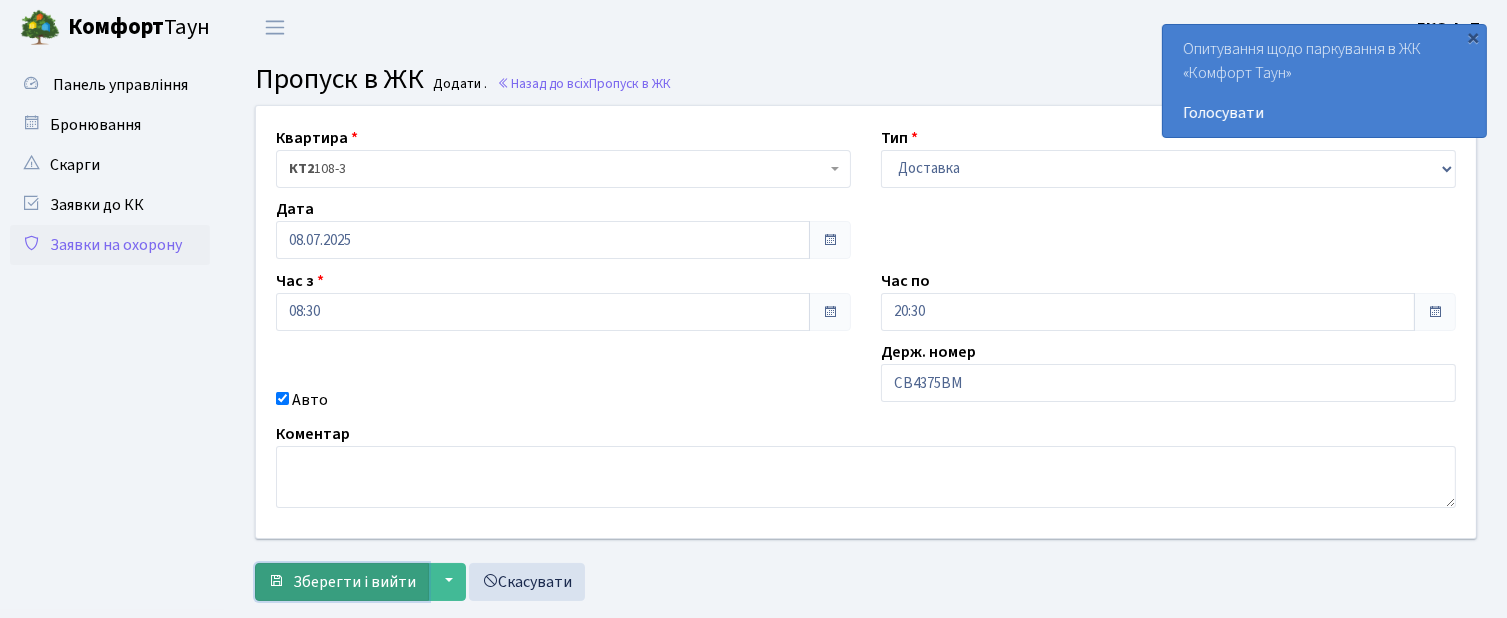 click on "Зберегти і вийти" at bounding box center [354, 582] 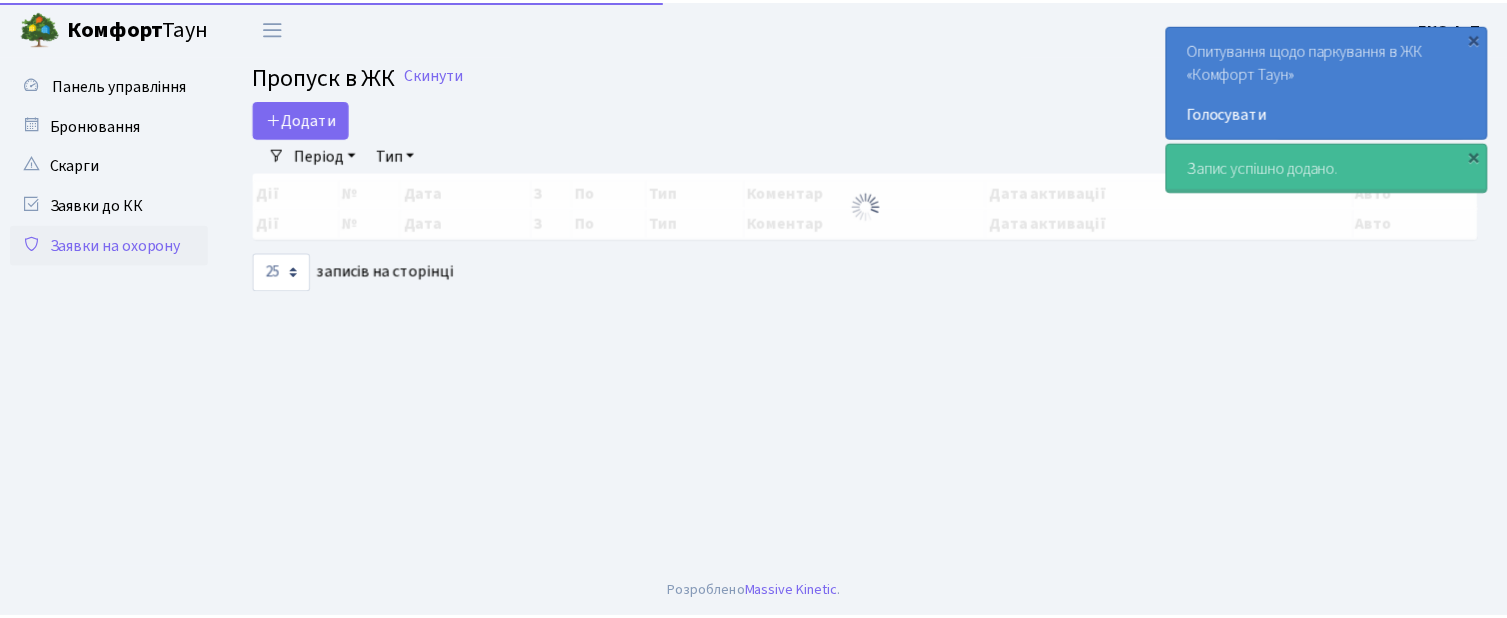 scroll, scrollTop: 0, scrollLeft: 0, axis: both 